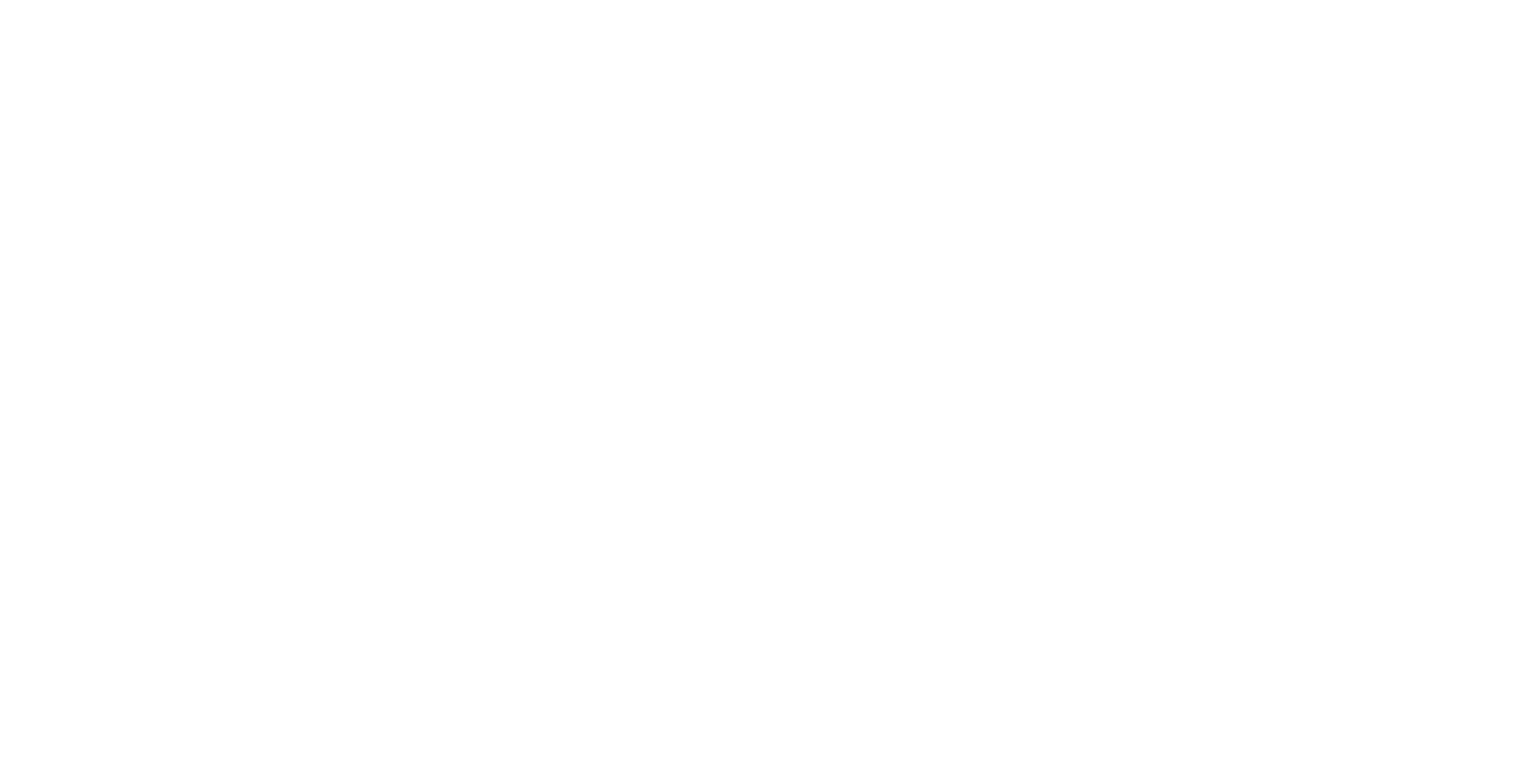 scroll, scrollTop: 0, scrollLeft: 0, axis: both 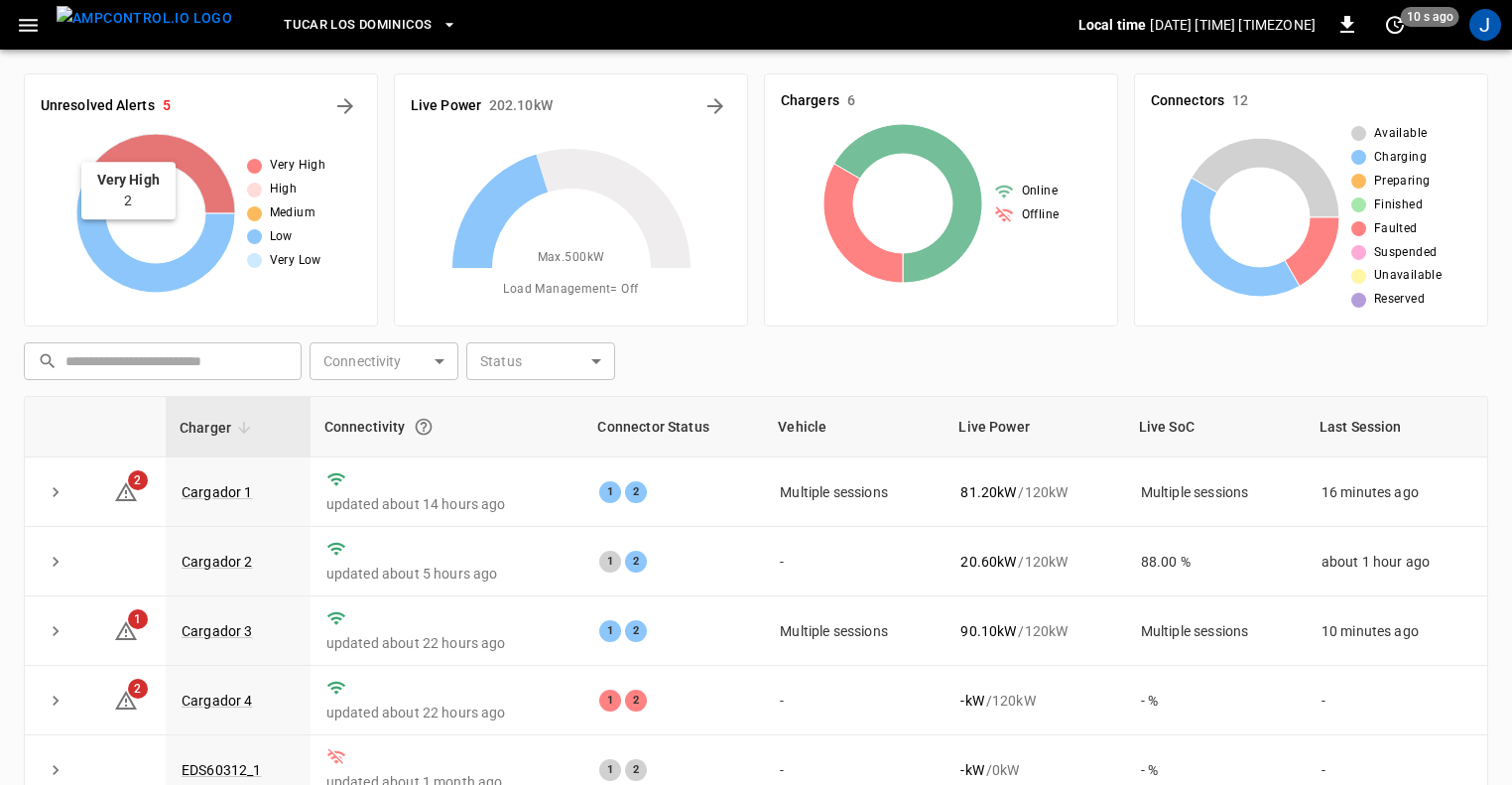 click 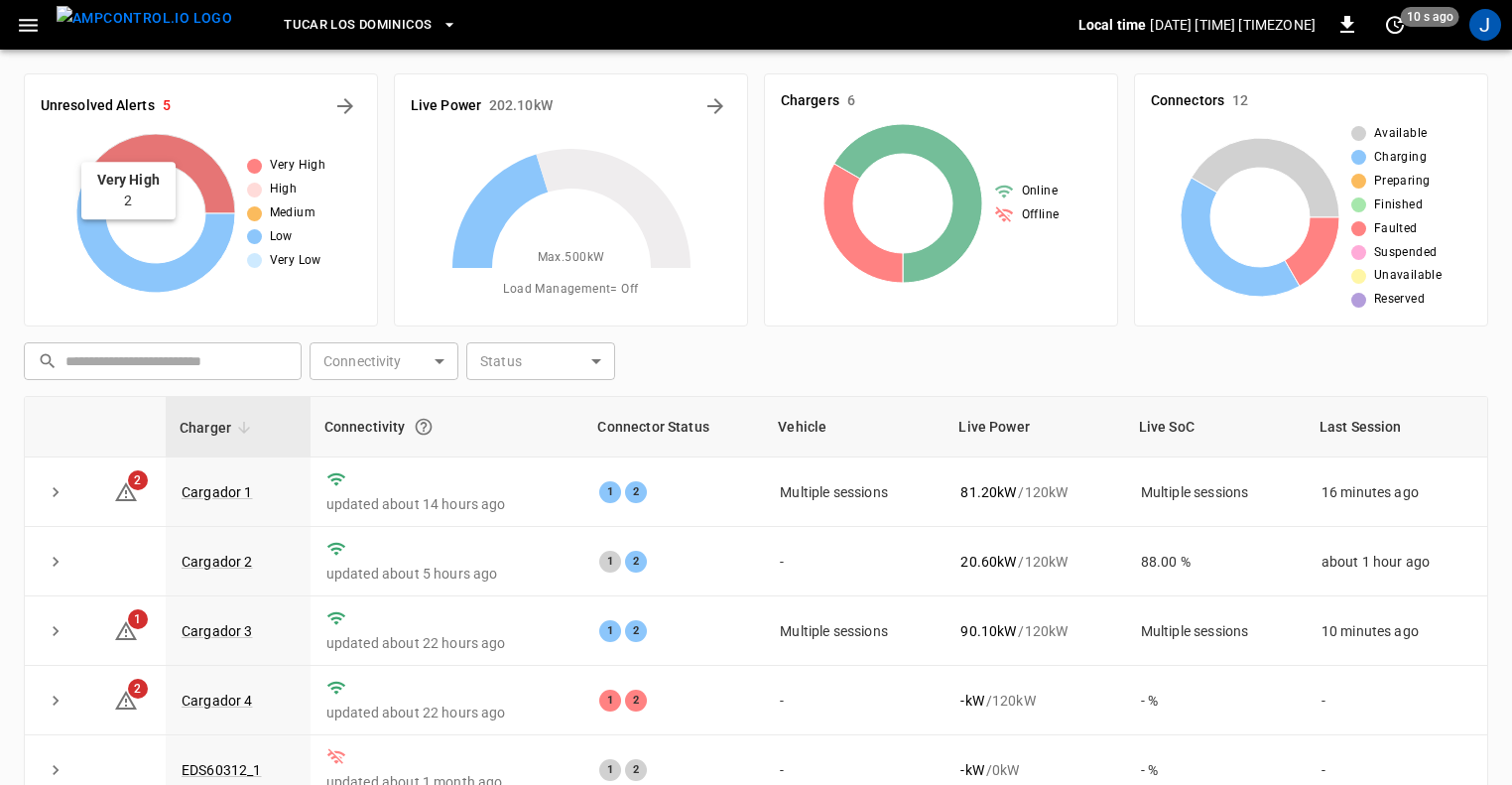 click 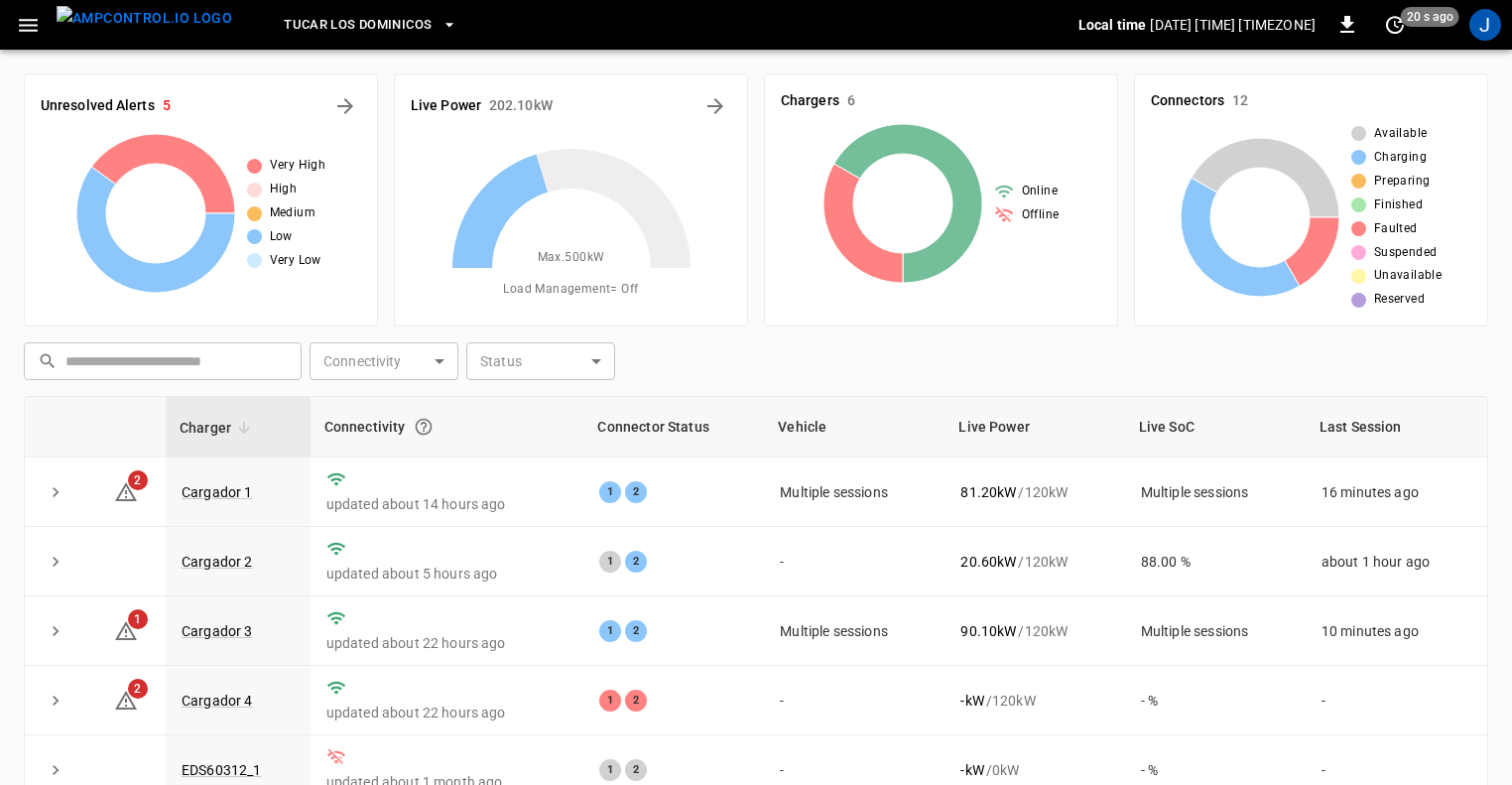 click on "Very High" at bounding box center [298, 166] 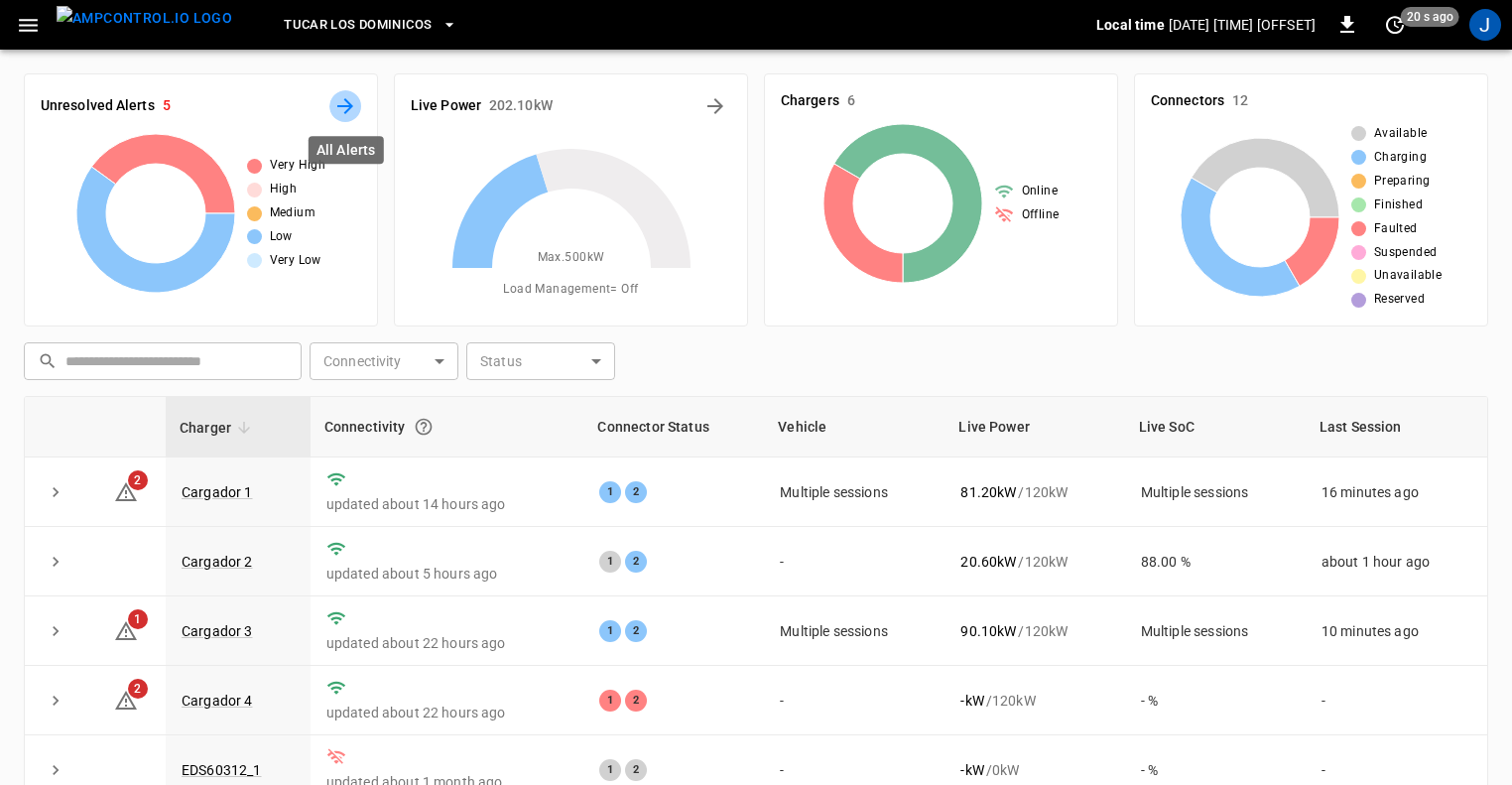 click 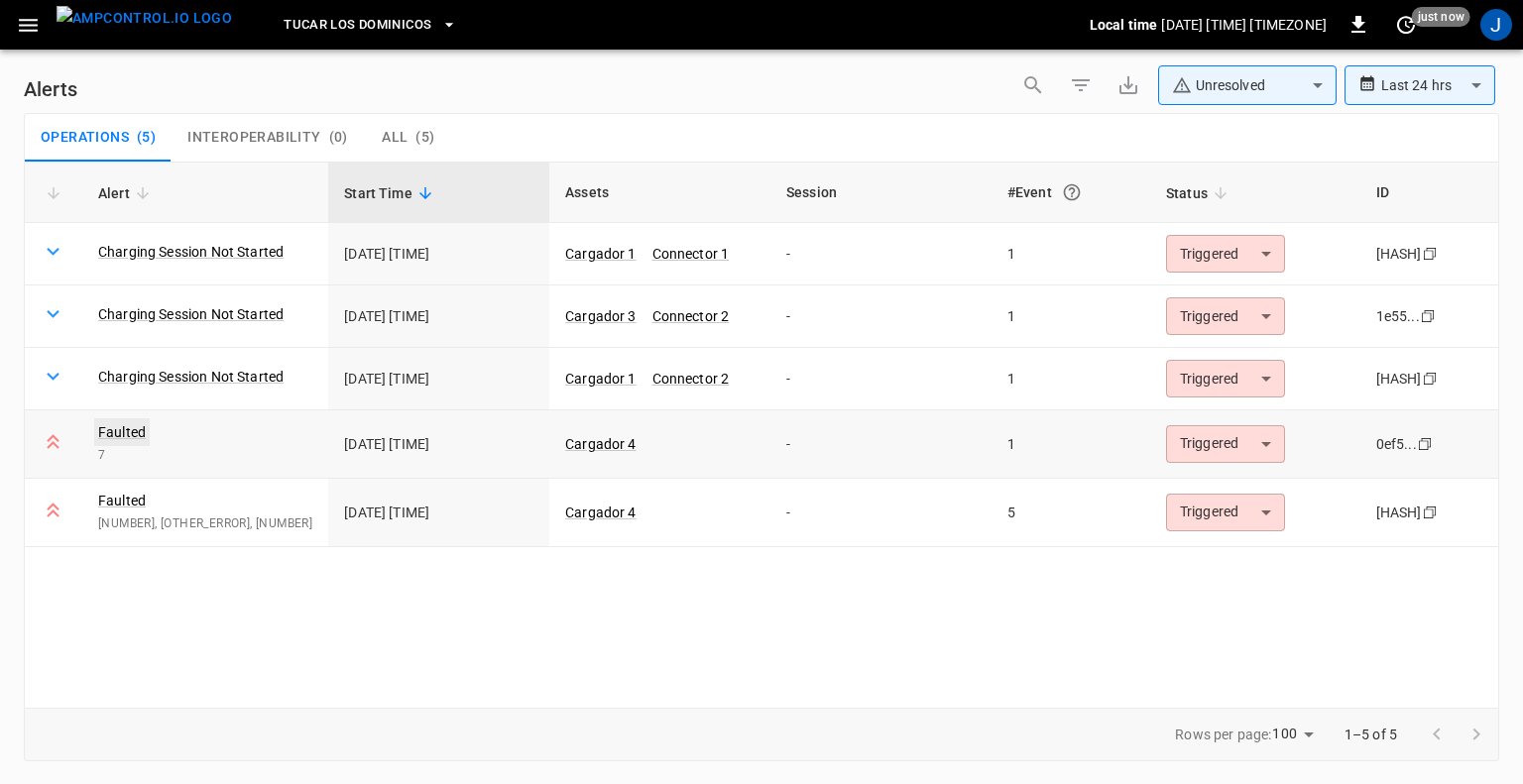 click on "Faulted" at bounding box center [122, 432] 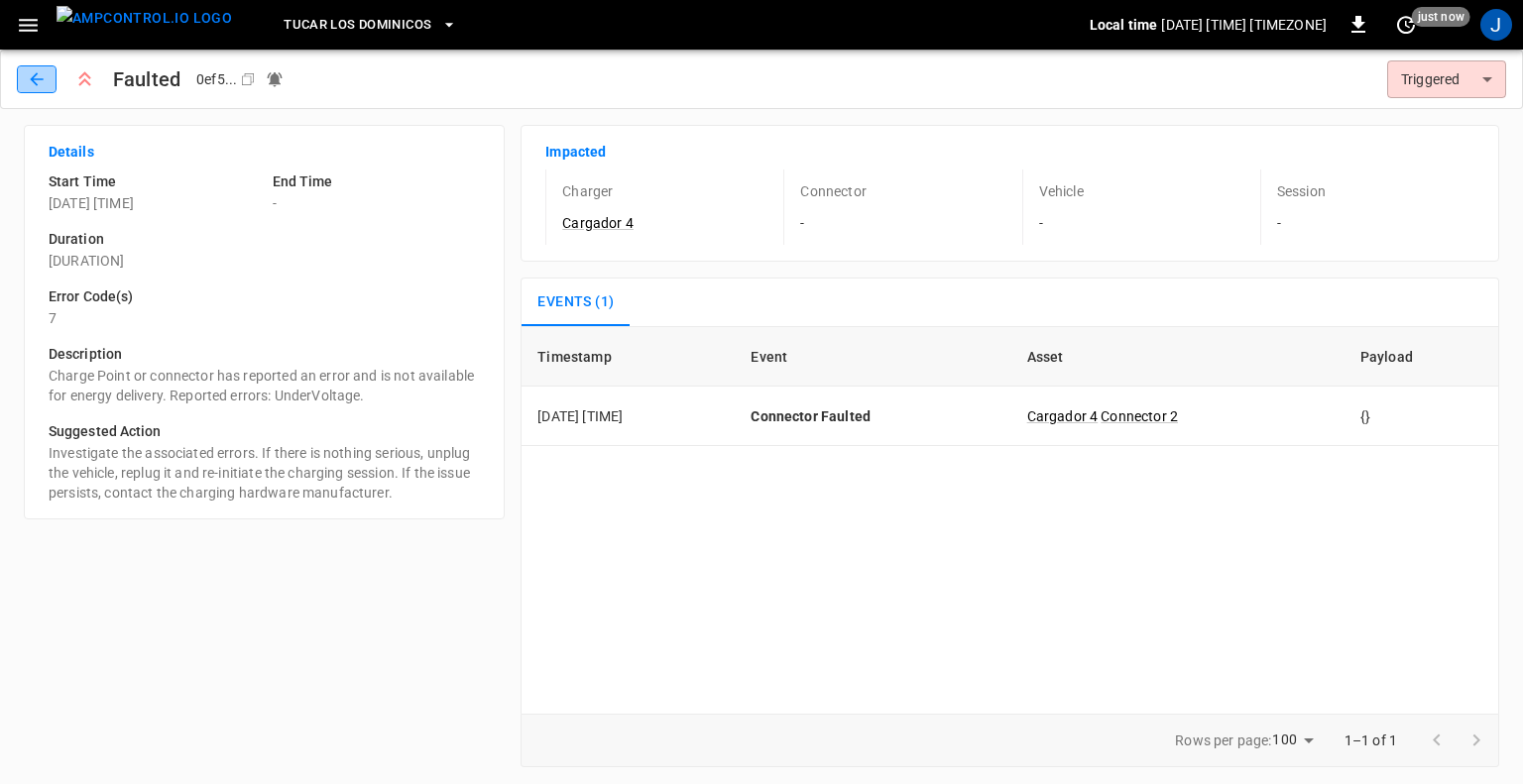 click 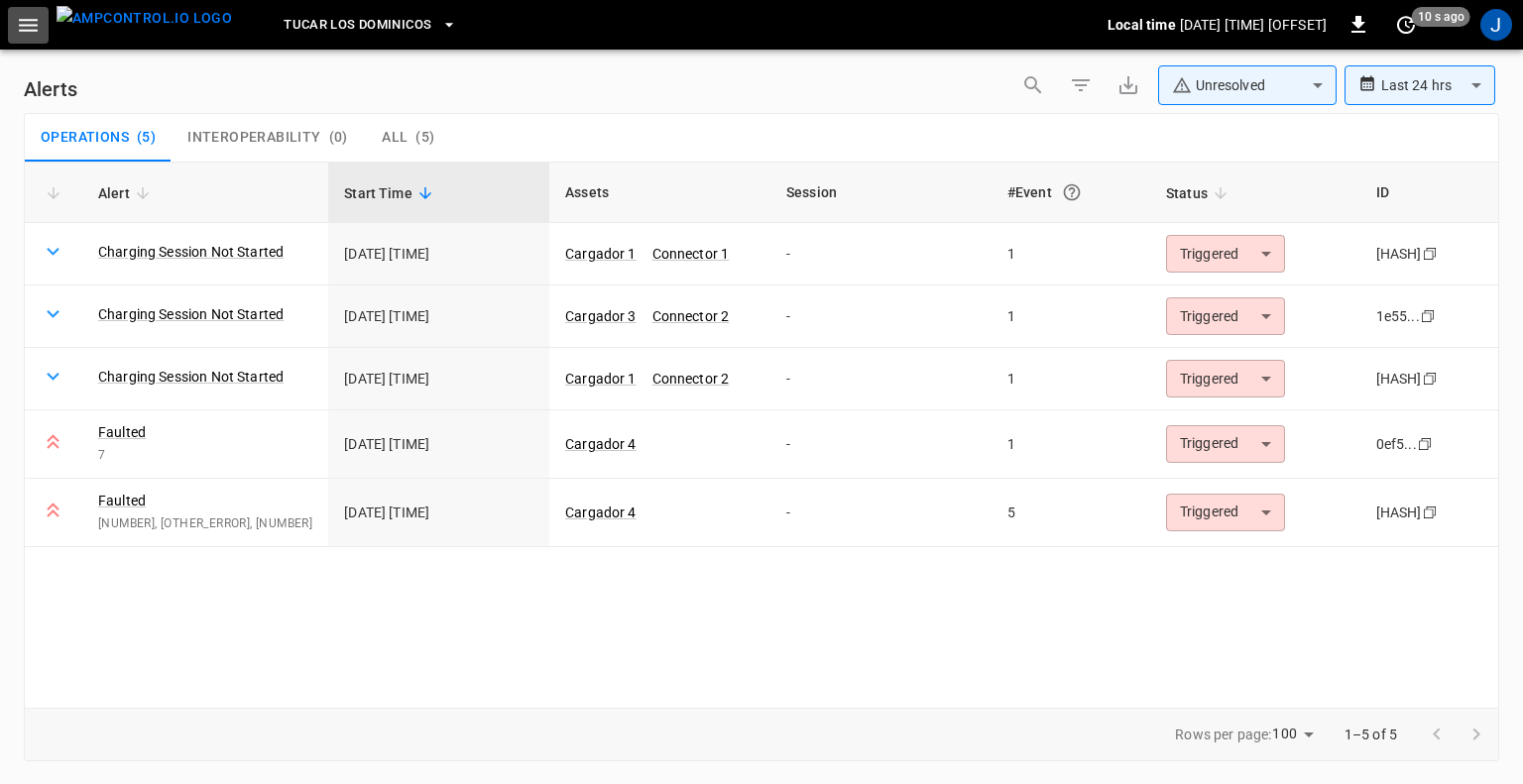 click 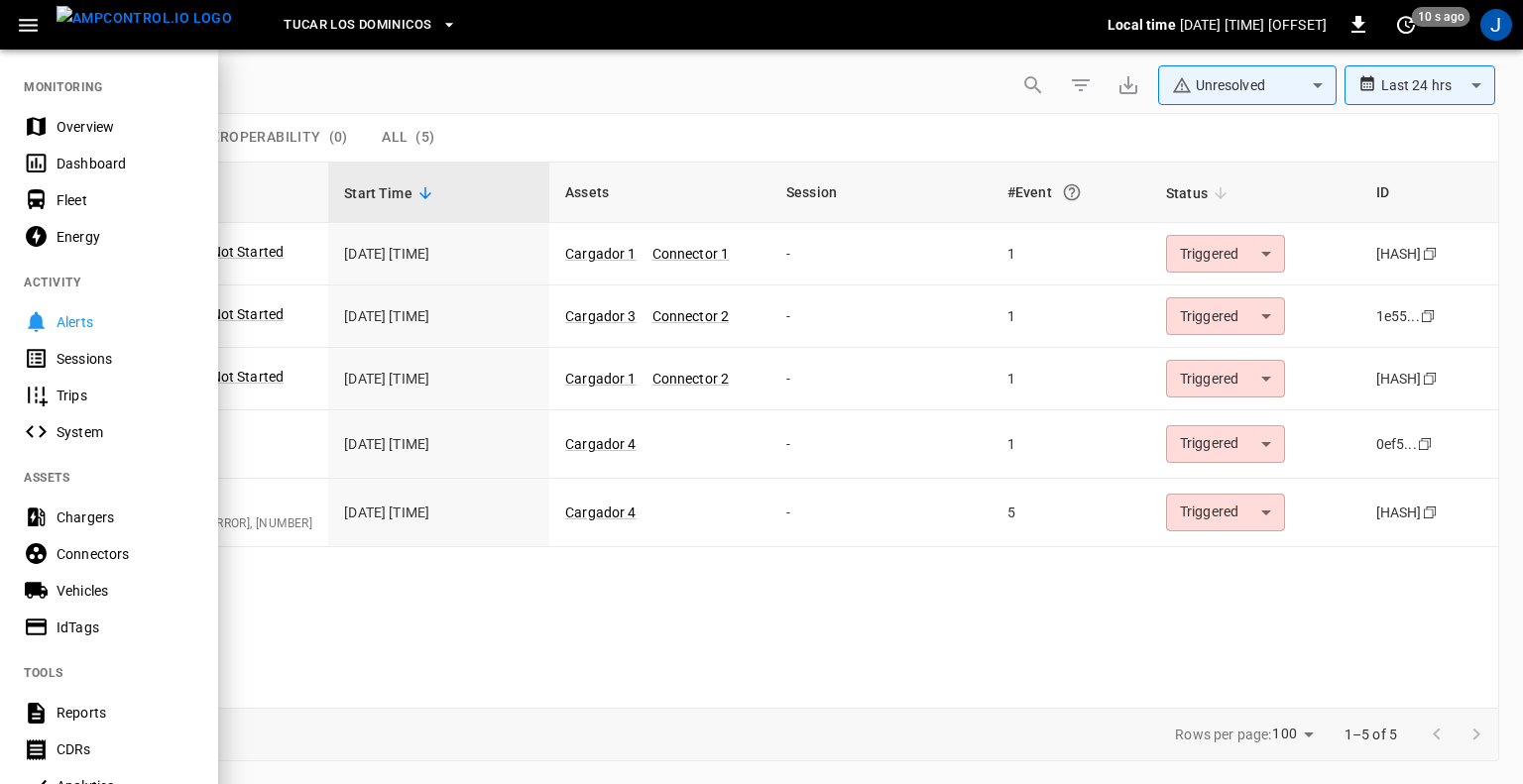 click on "Dashboard" at bounding box center [125, 164] 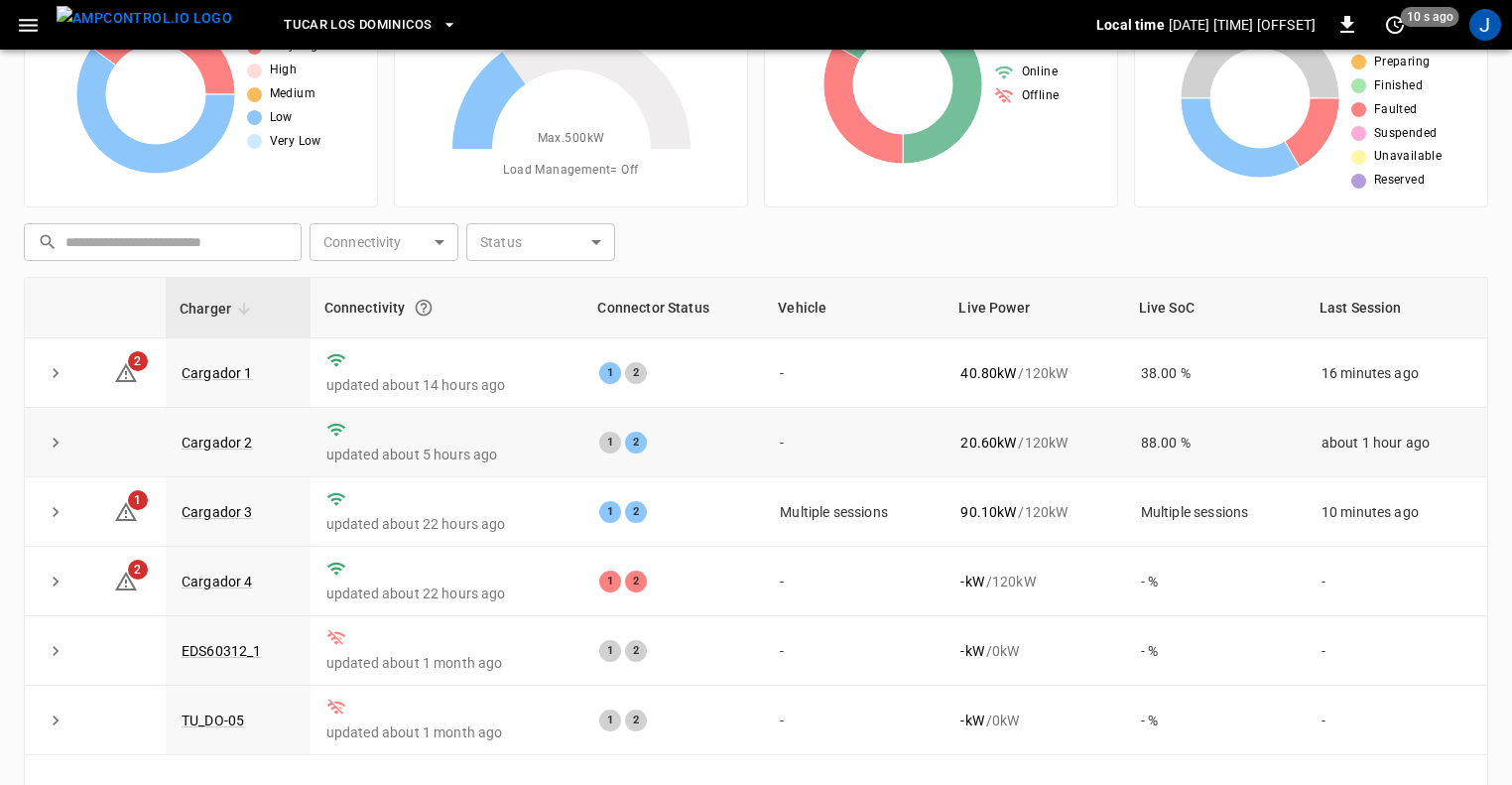 scroll, scrollTop: 129, scrollLeft: 0, axis: vertical 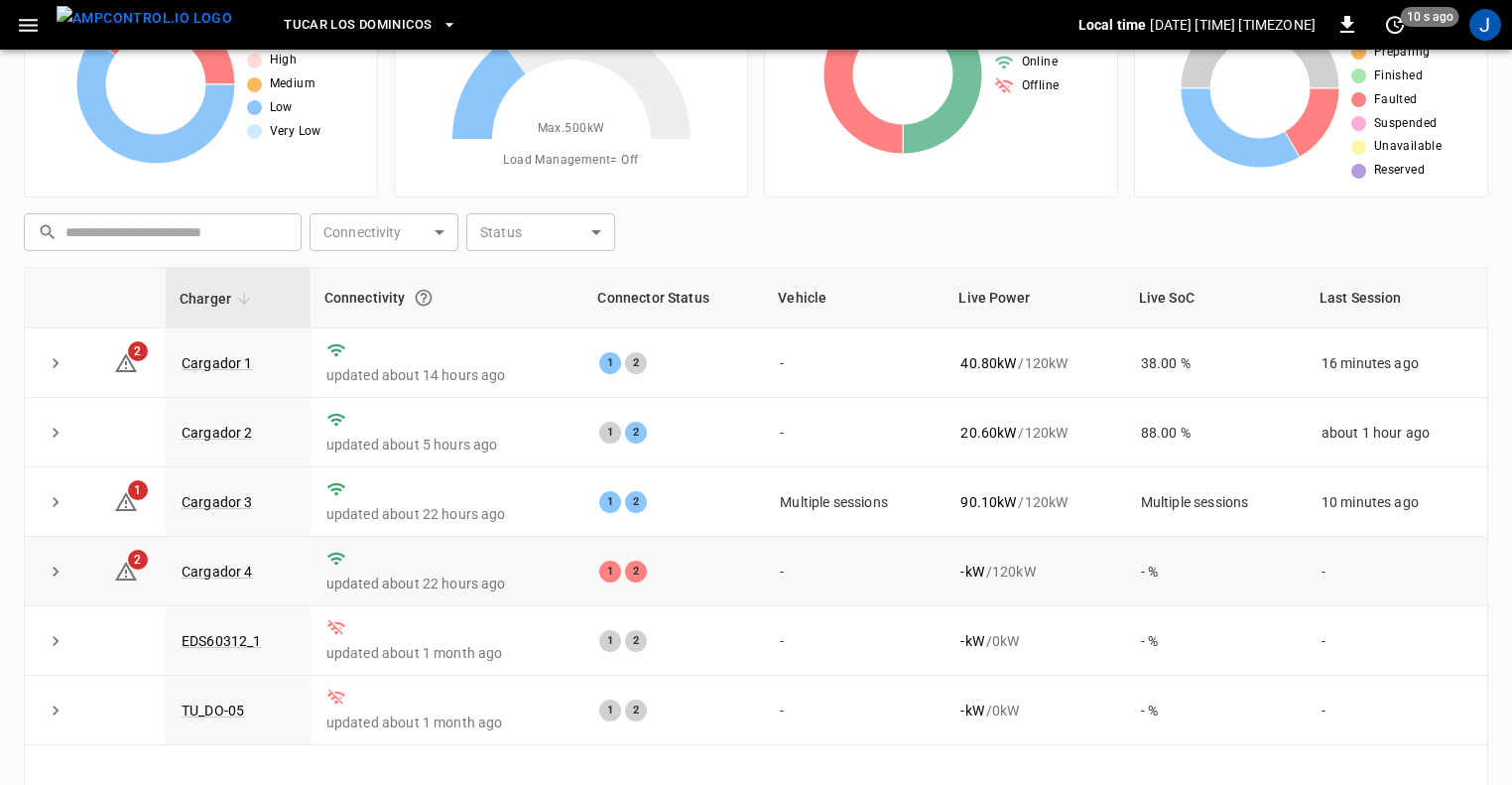 click 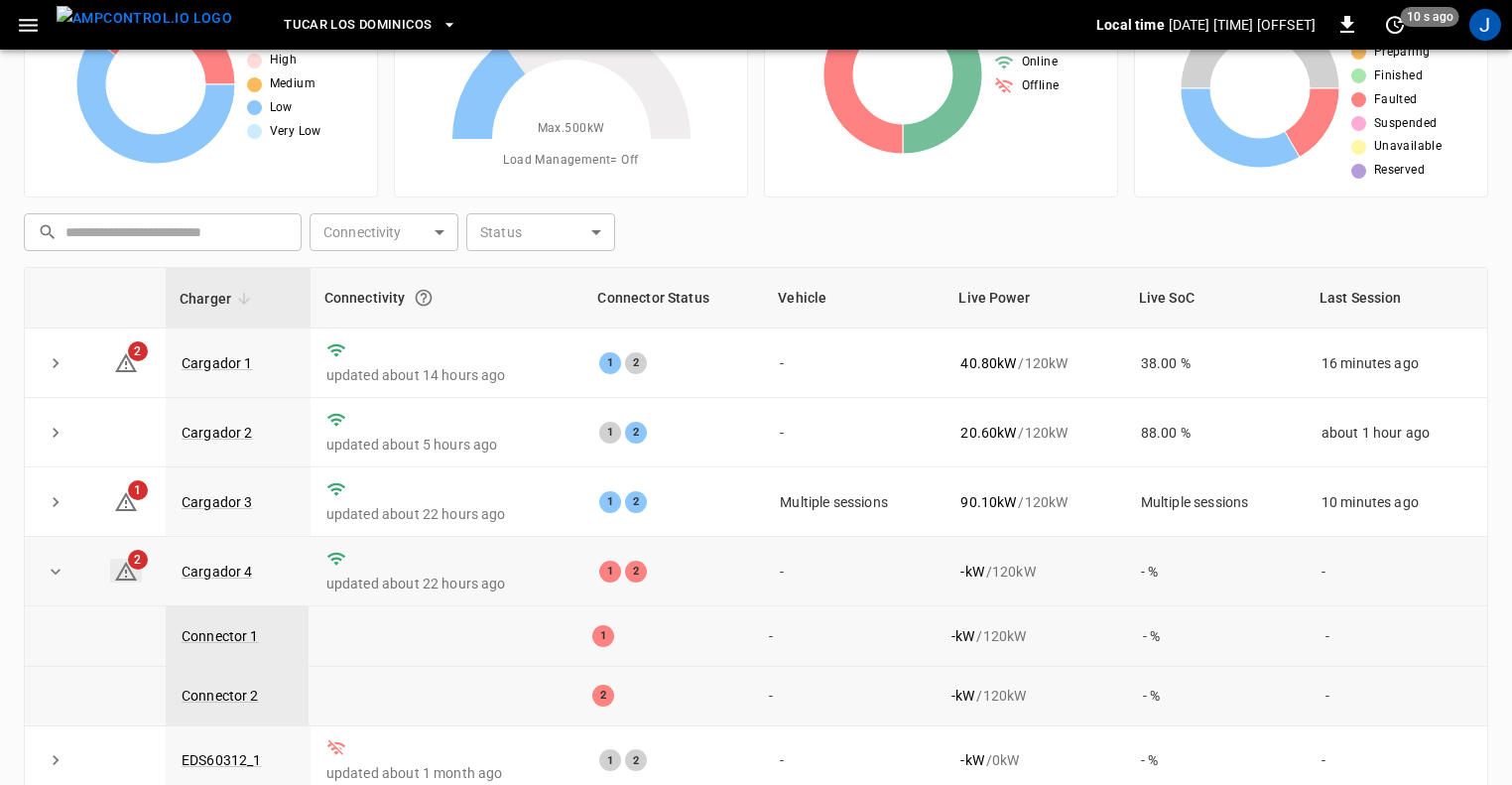 click 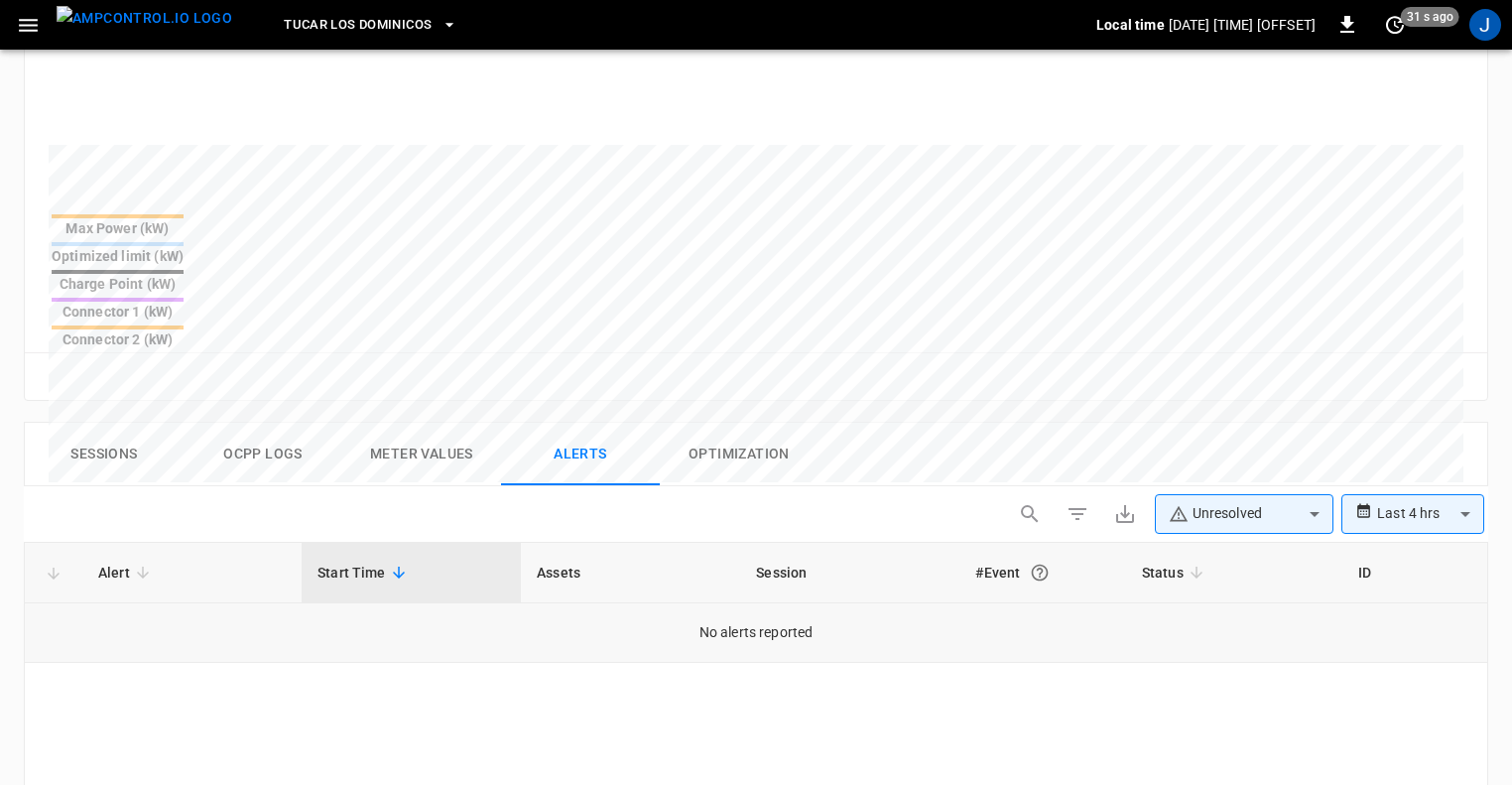 scroll, scrollTop: 681, scrollLeft: 0, axis: vertical 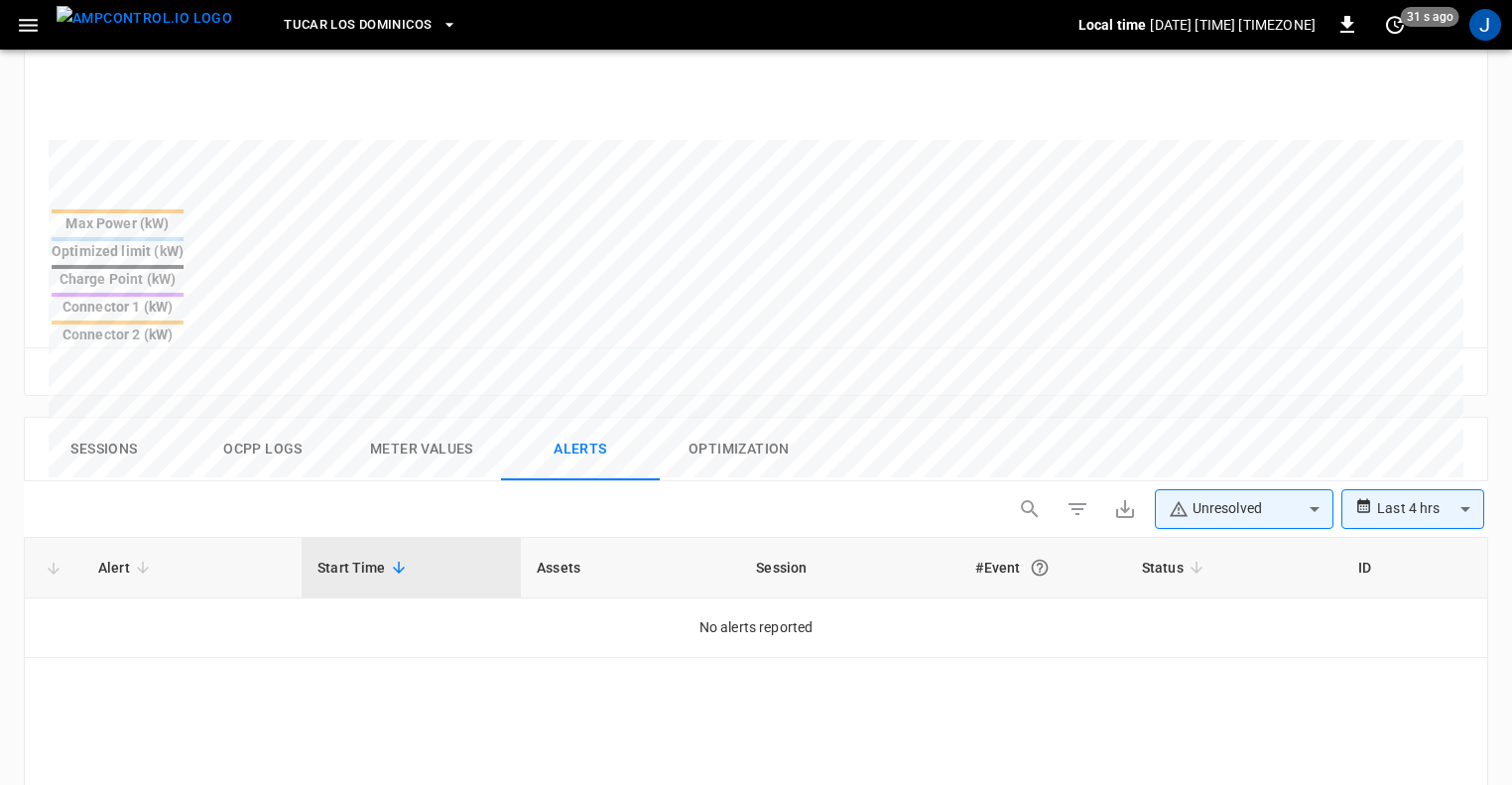 click on "**********" at bounding box center (756, 248) 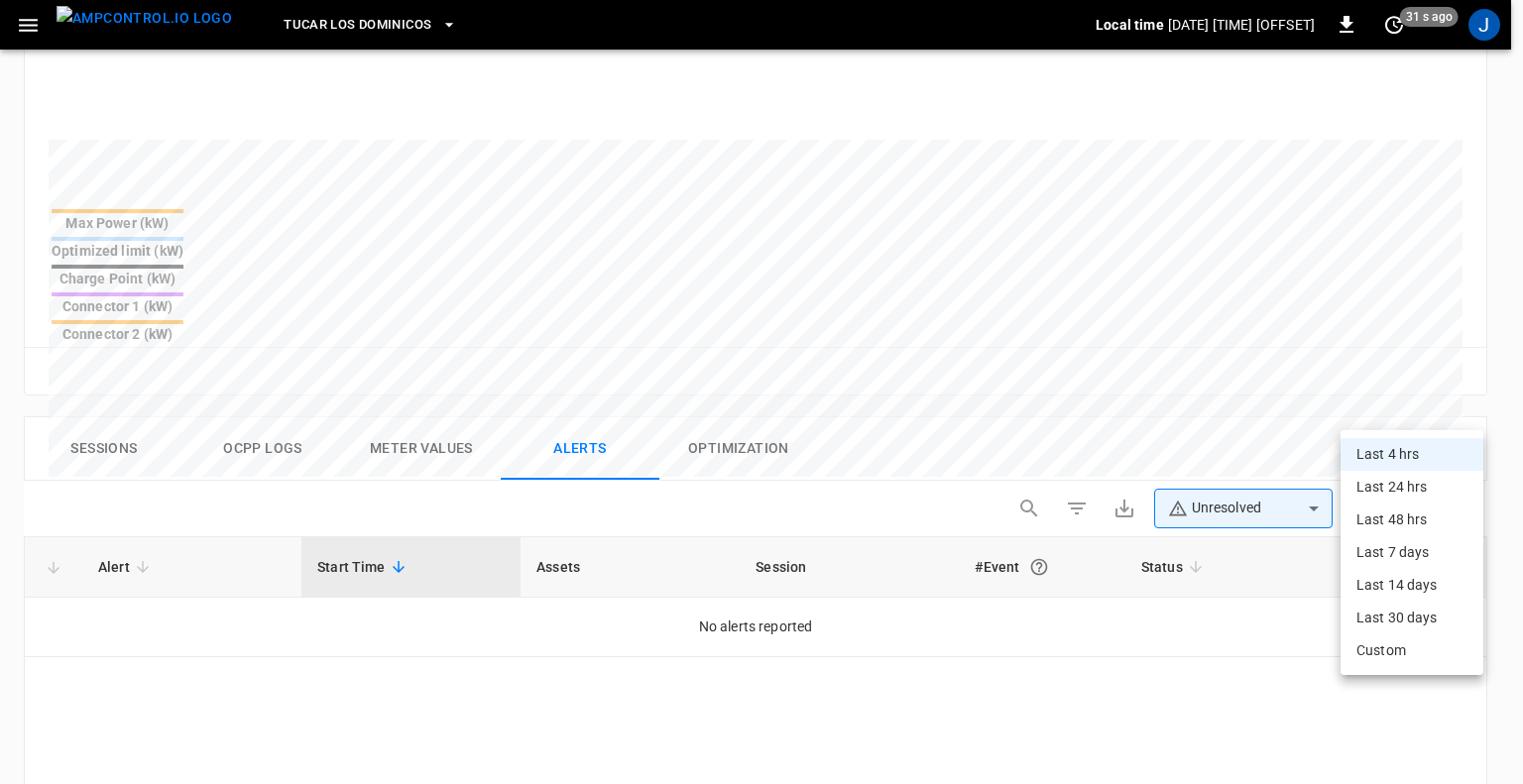 click on "Last 48 hrs" at bounding box center [1412, 519] 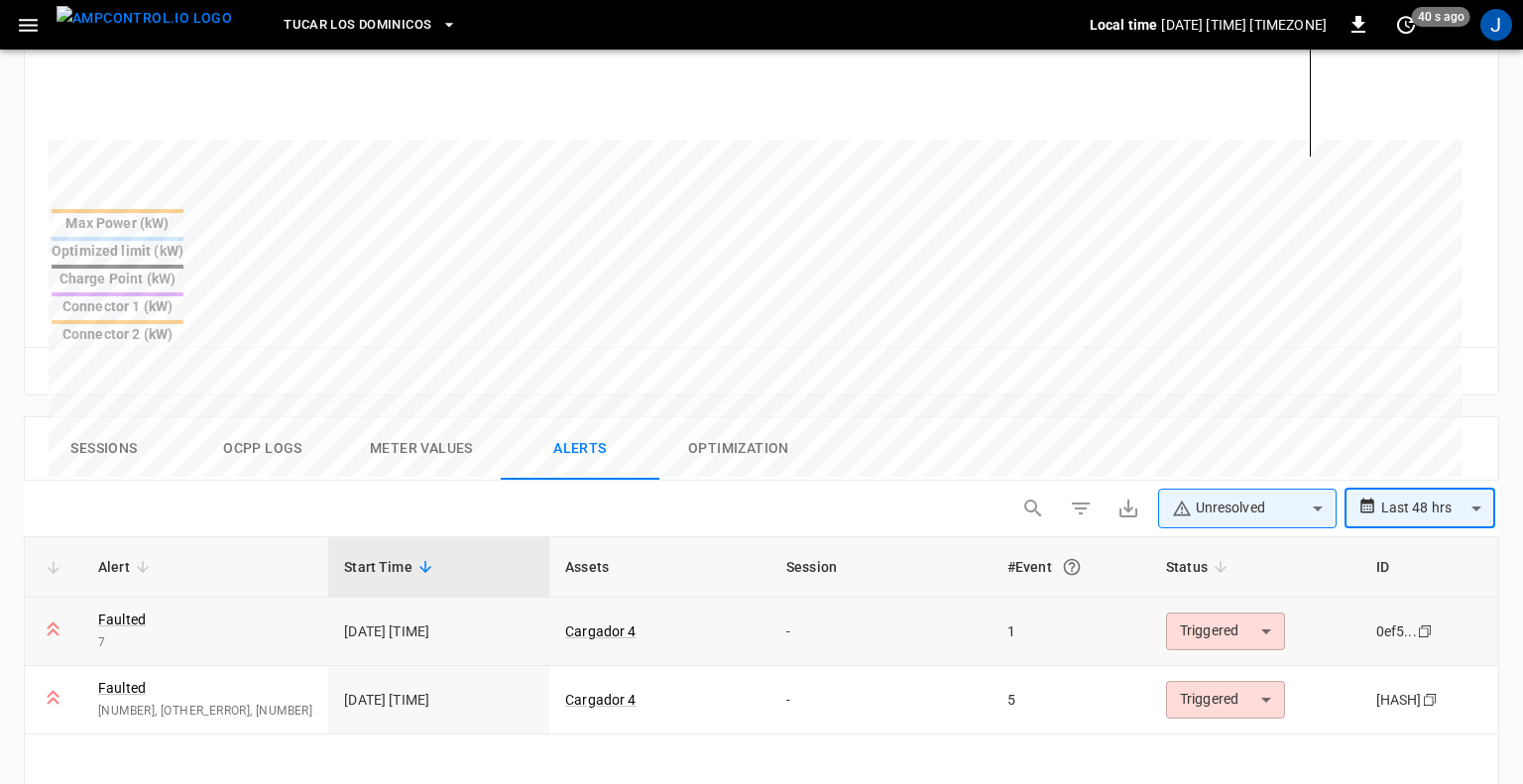 click on "**********" at bounding box center (762, 248) 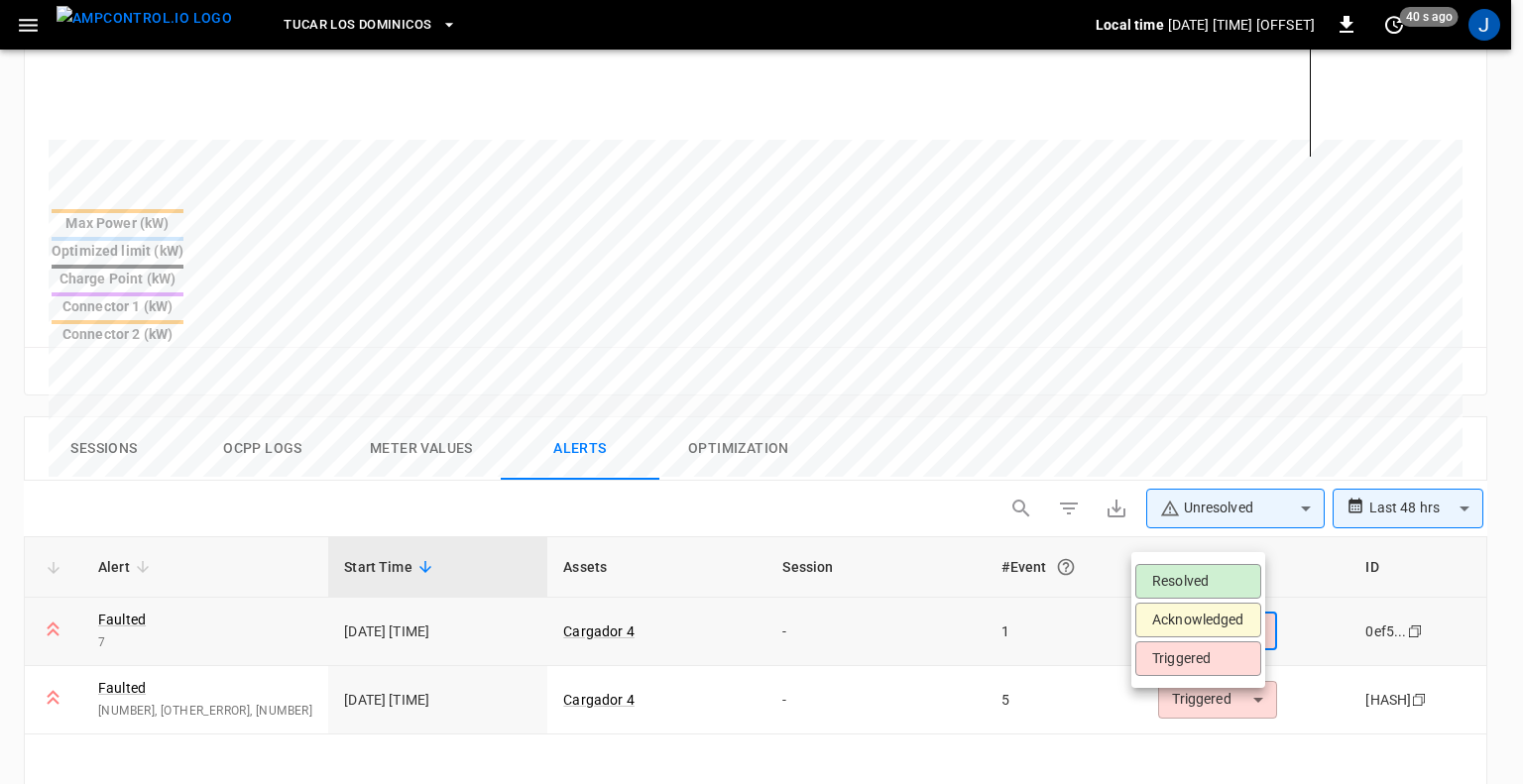 click at bounding box center (762, 392) 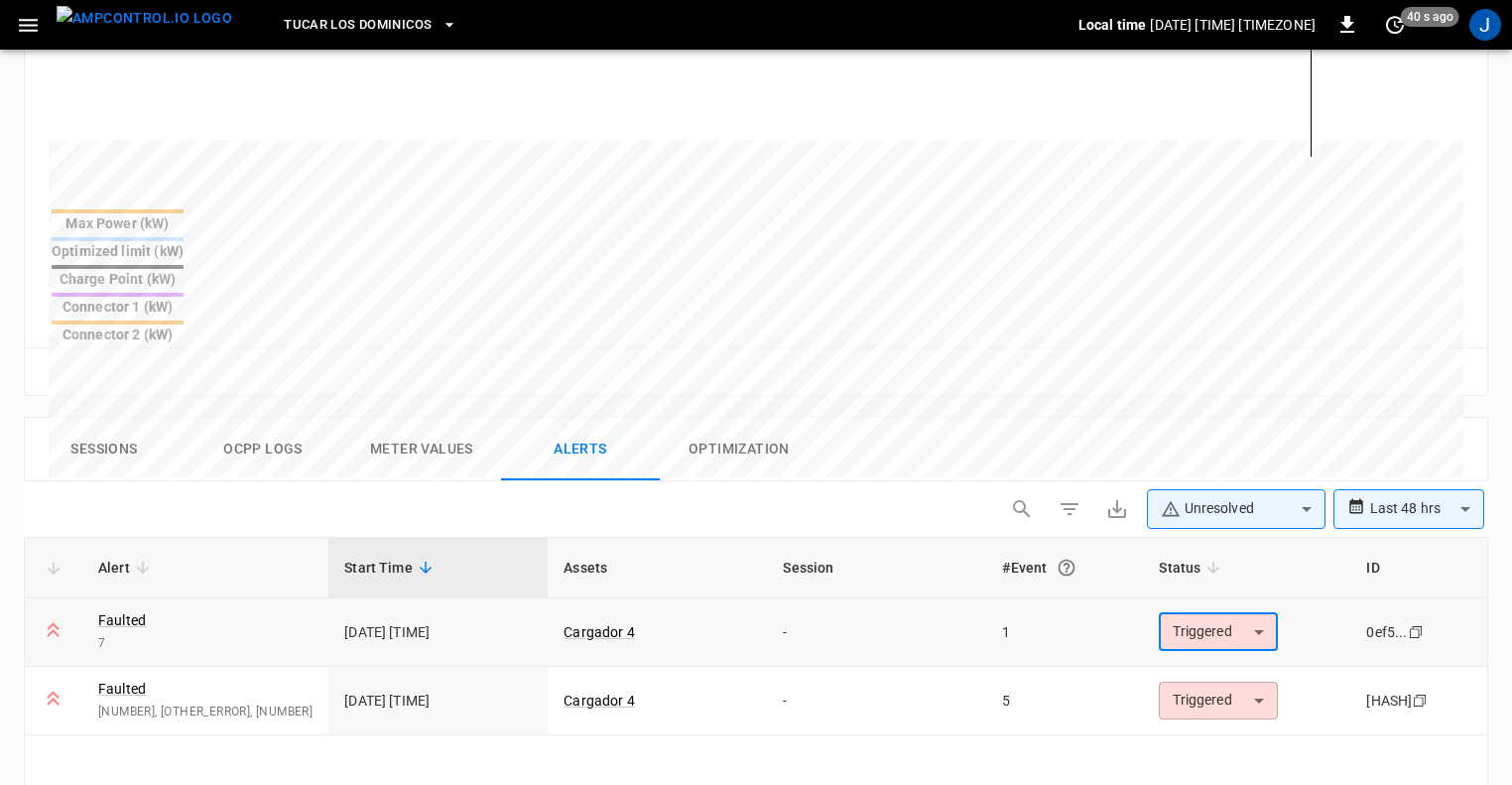 click 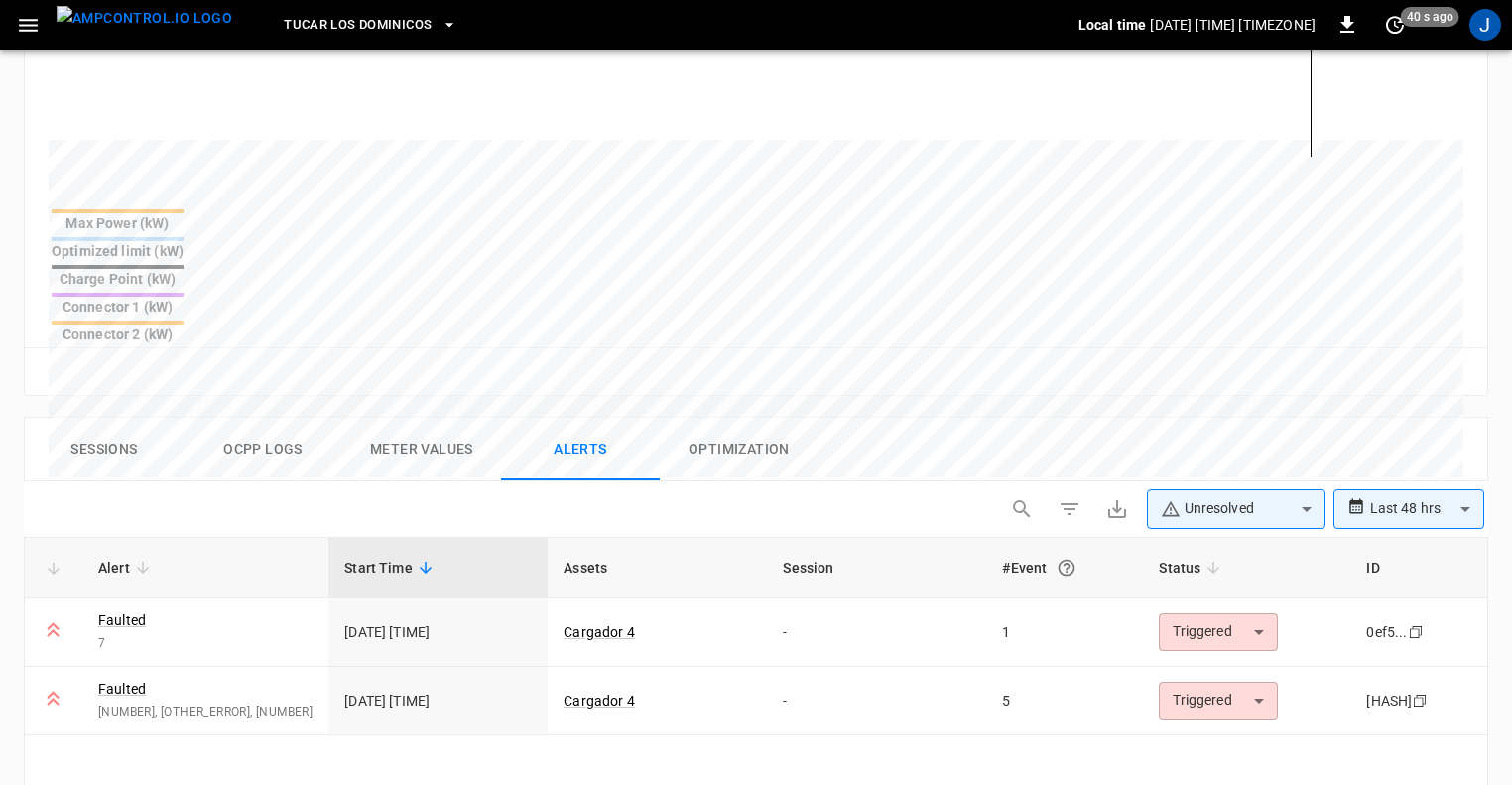 click on "Sessions" at bounding box center [104, 450] 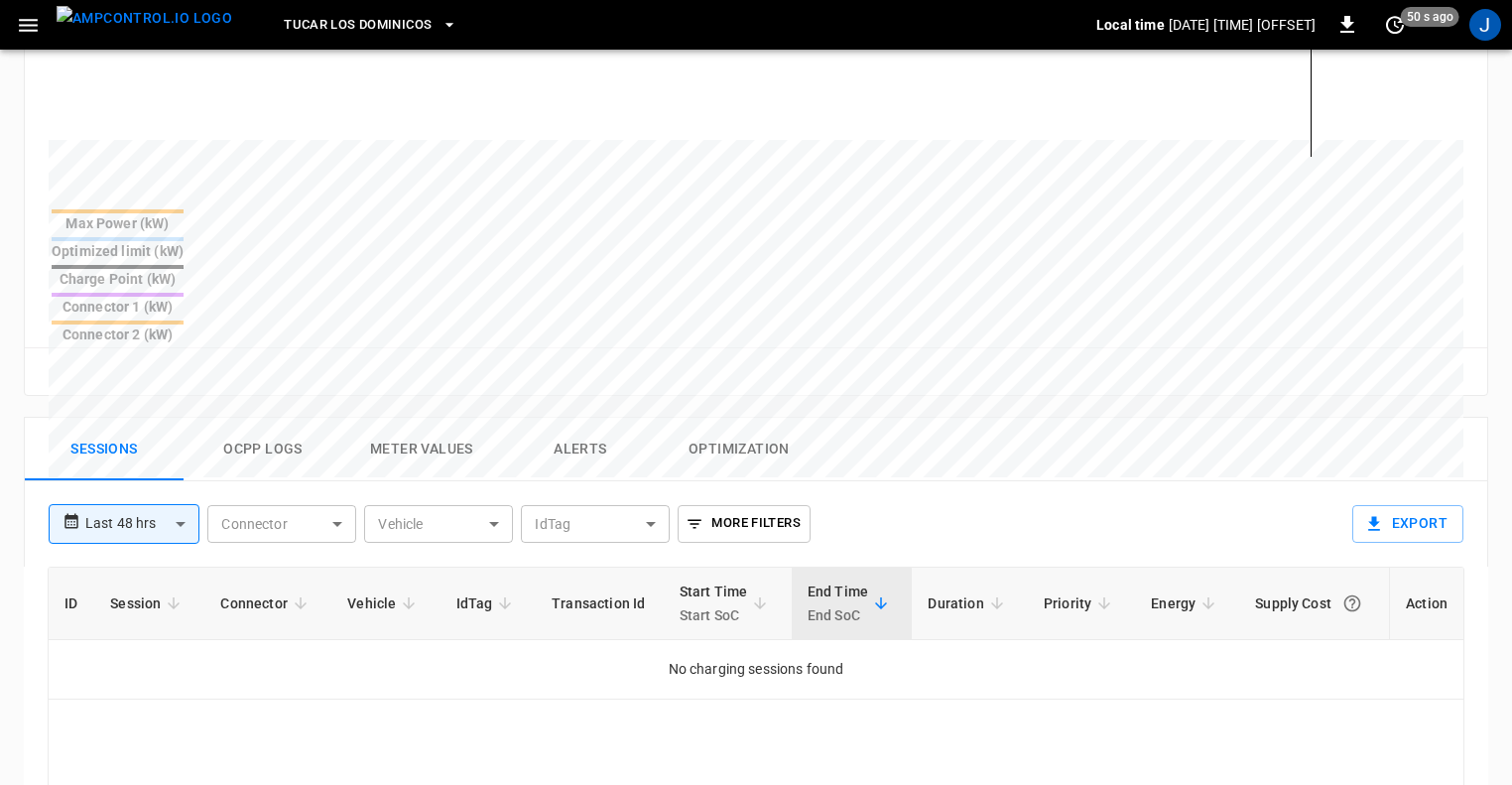 click on "Ocpp logs" at bounding box center (263, 450) 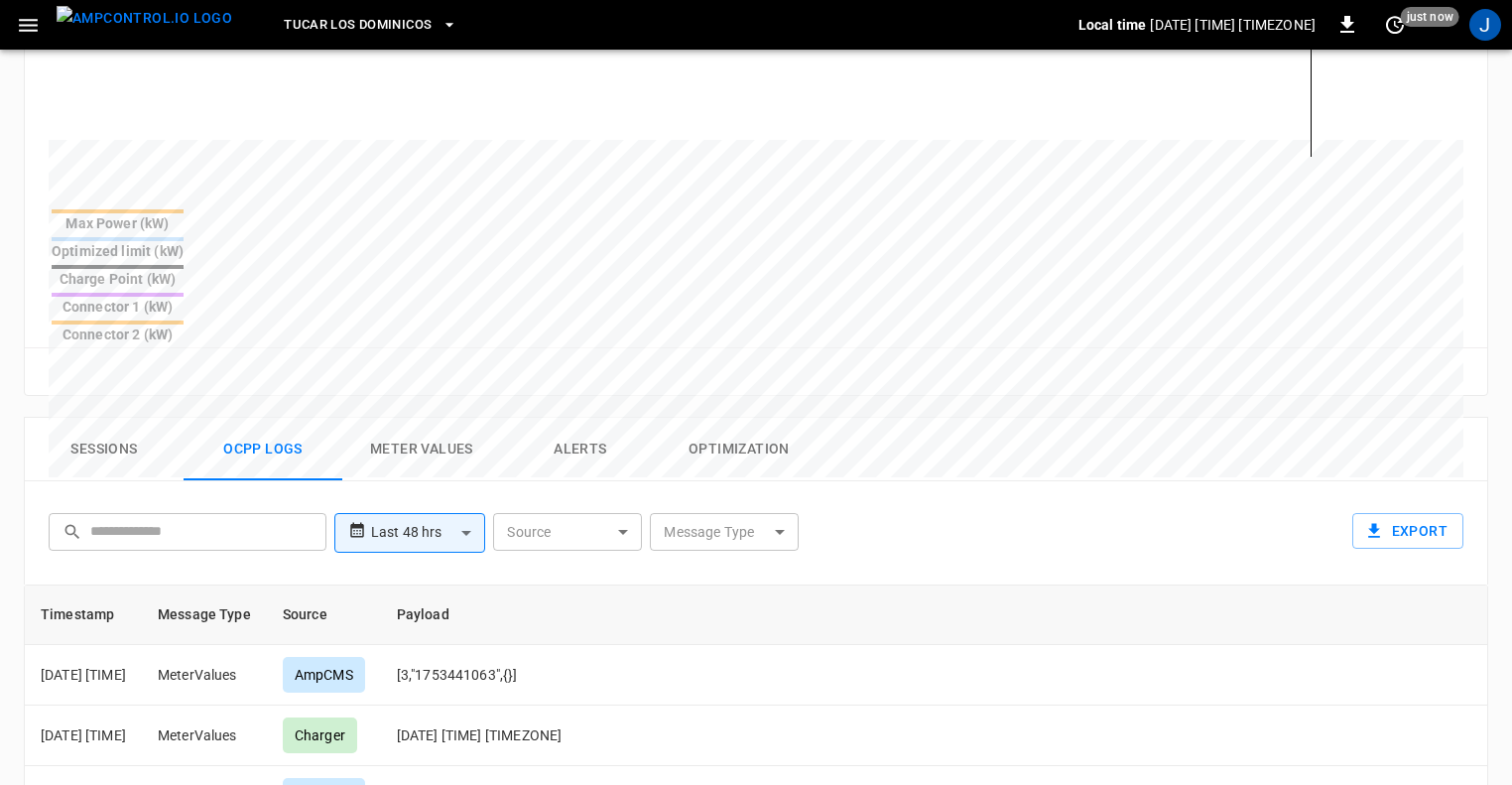 scroll, scrollTop: 1008, scrollLeft: 0, axis: vertical 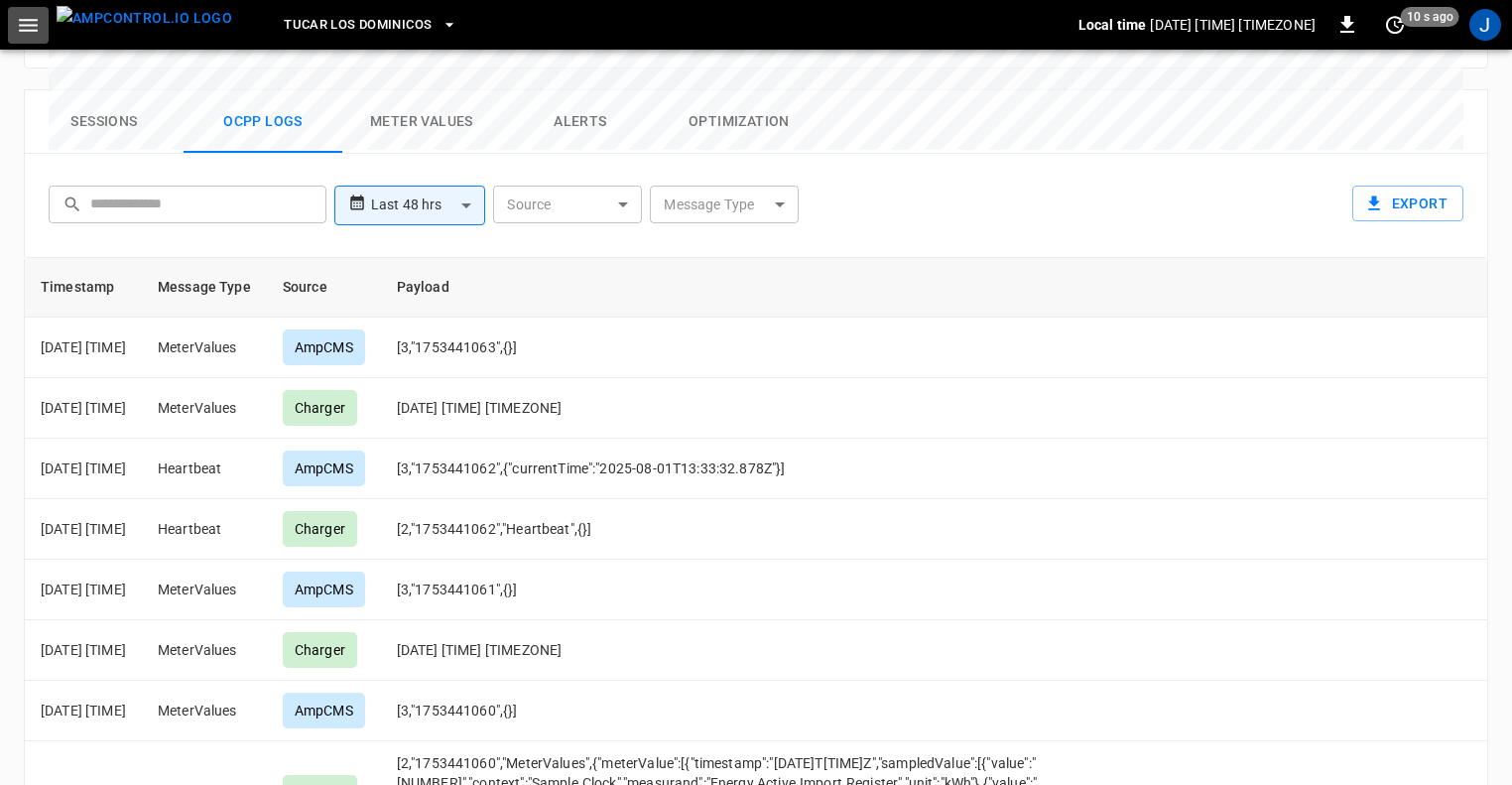 click 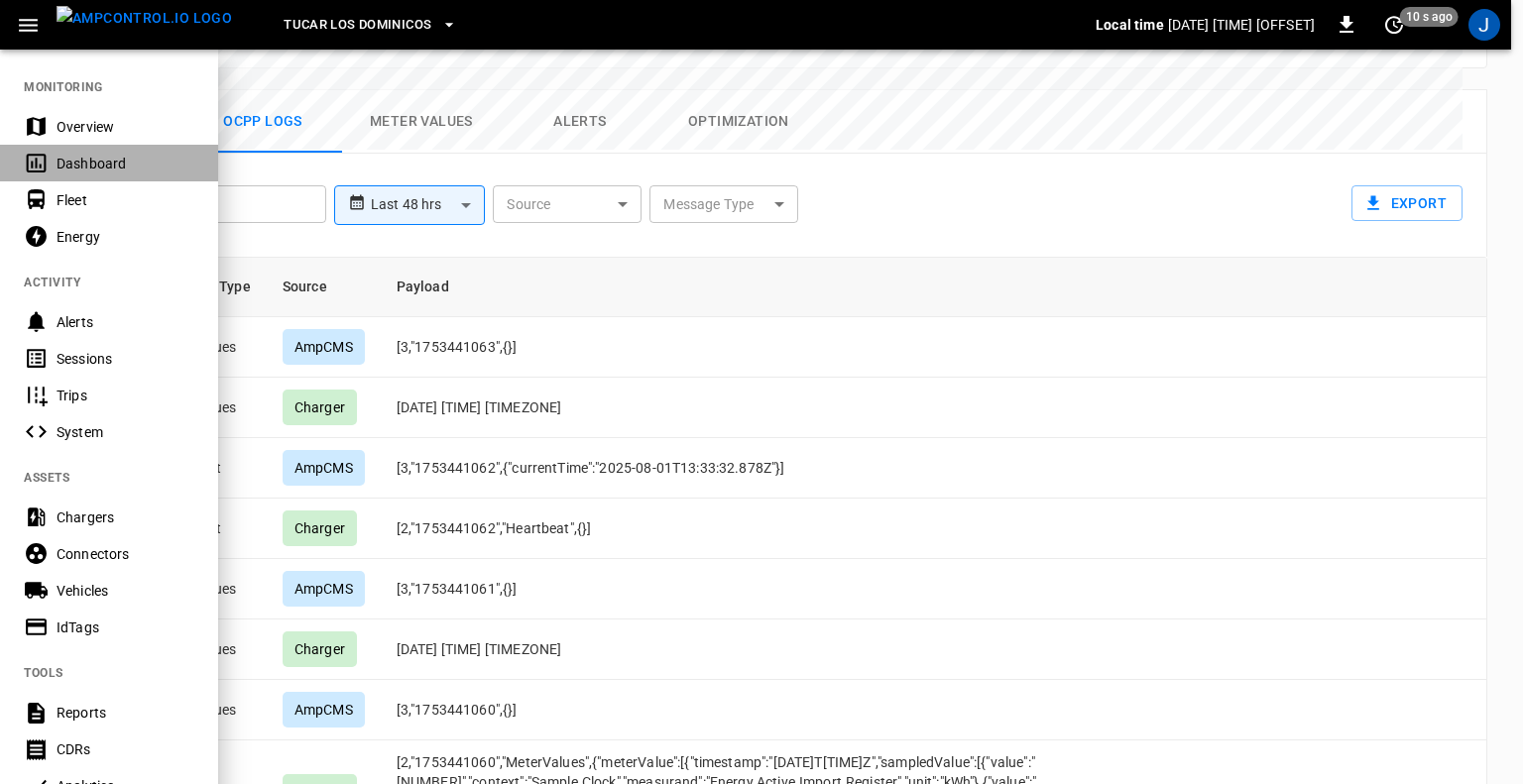 click on "Dashboard" at bounding box center (125, 164) 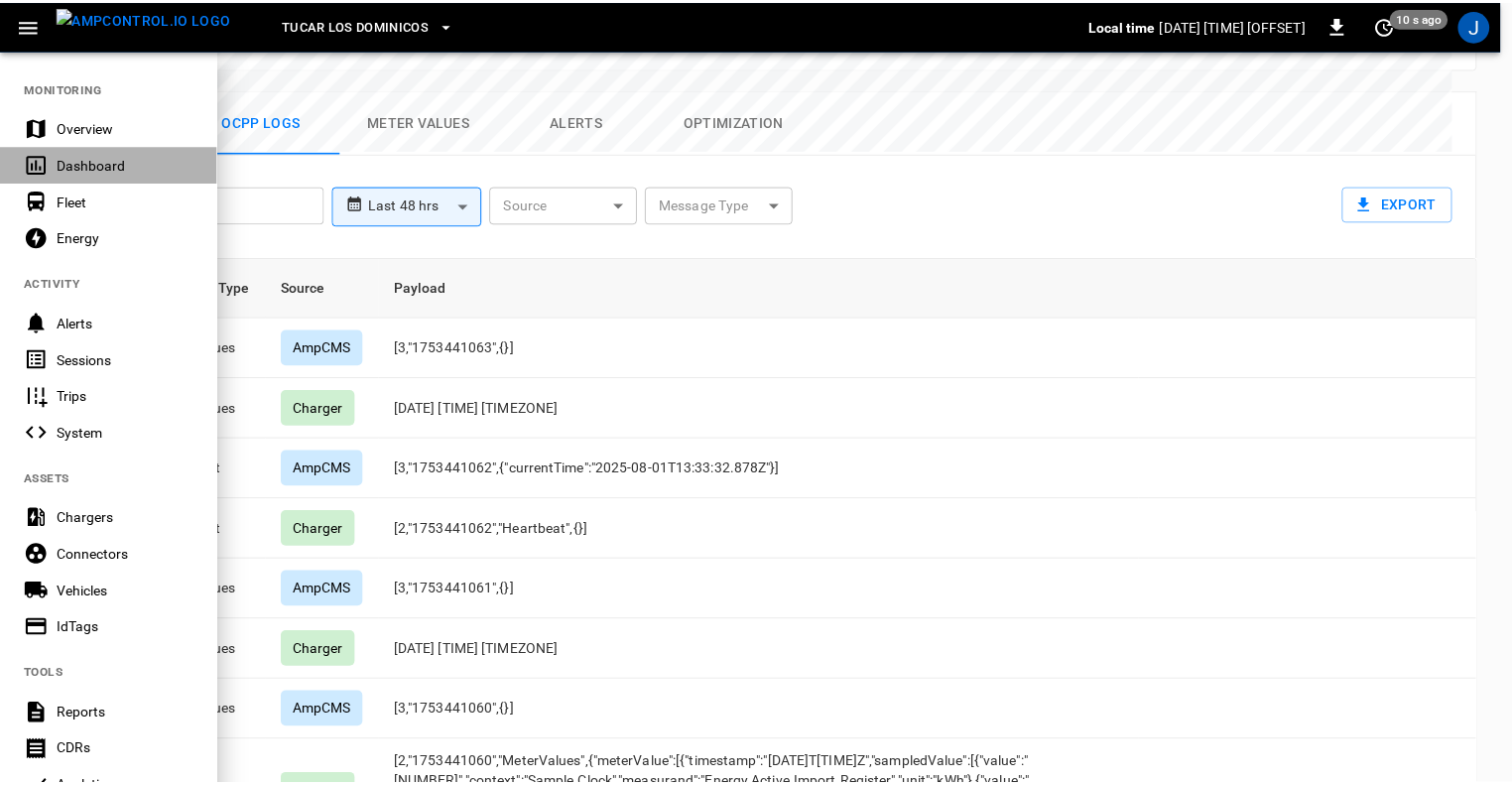 scroll, scrollTop: 236, scrollLeft: 0, axis: vertical 